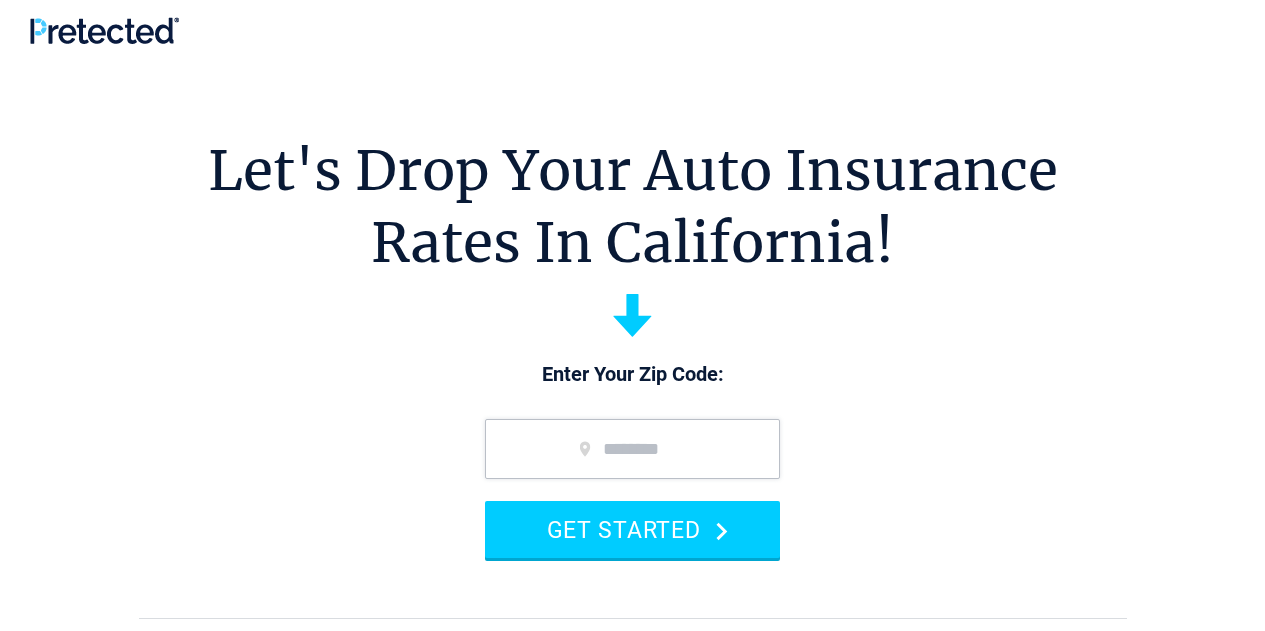 scroll, scrollTop: 0, scrollLeft: 0, axis: both 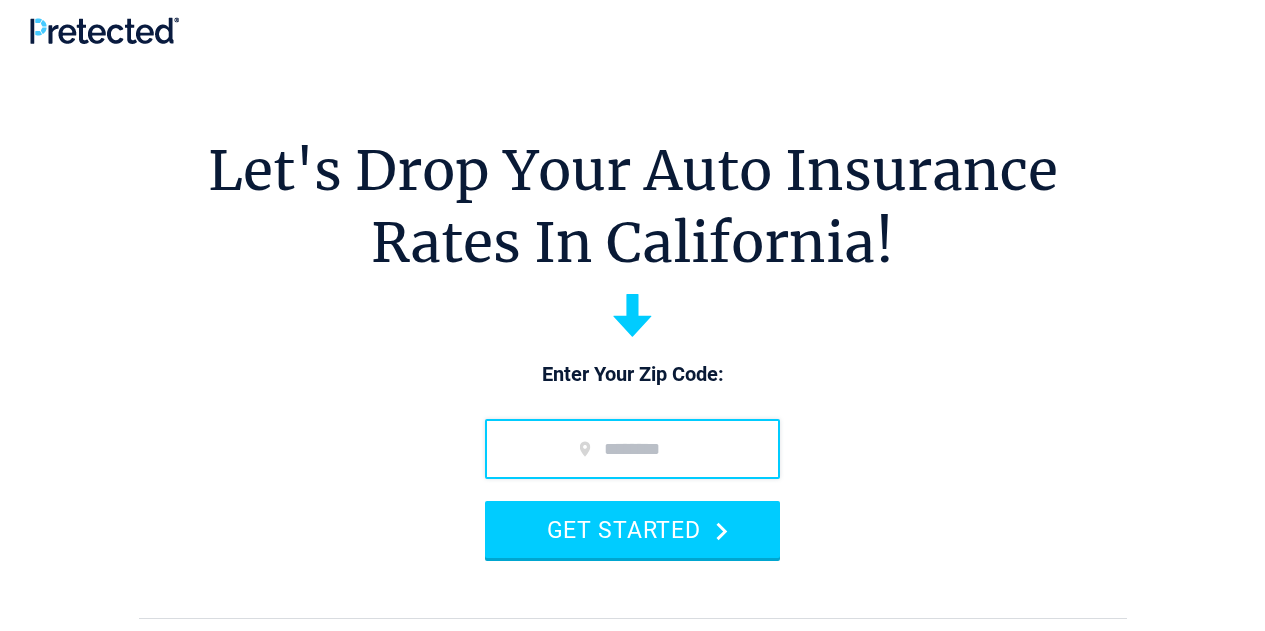 click at bounding box center (632, 449) 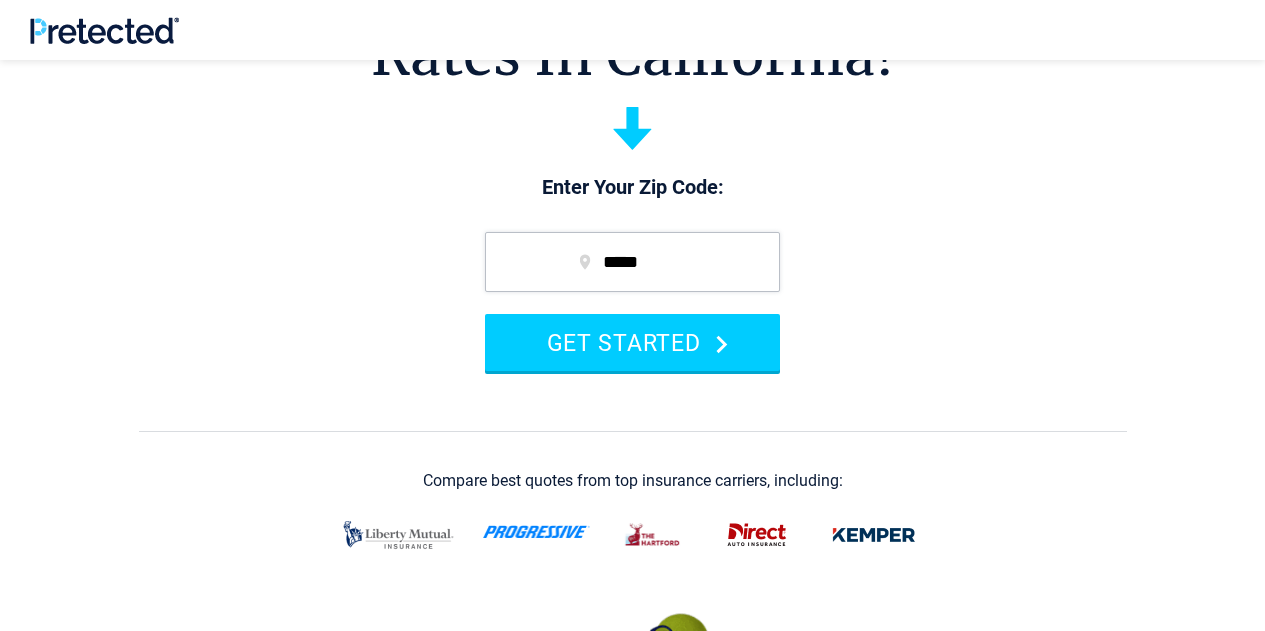 scroll, scrollTop: 193, scrollLeft: 0, axis: vertical 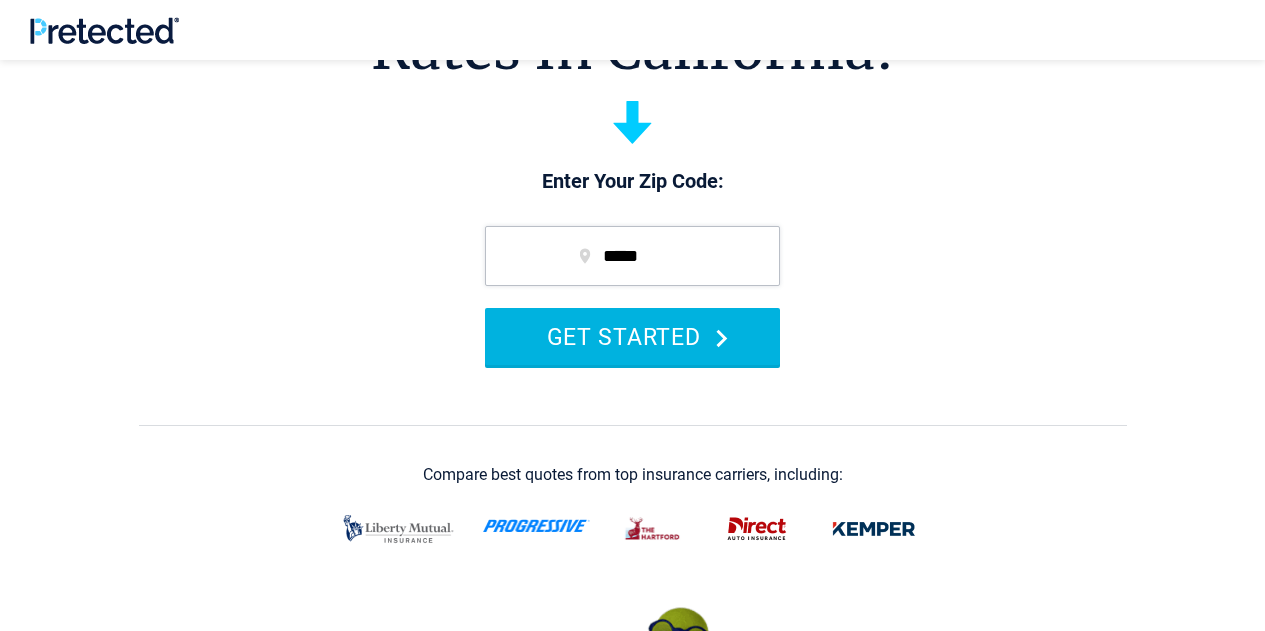 type on "*****" 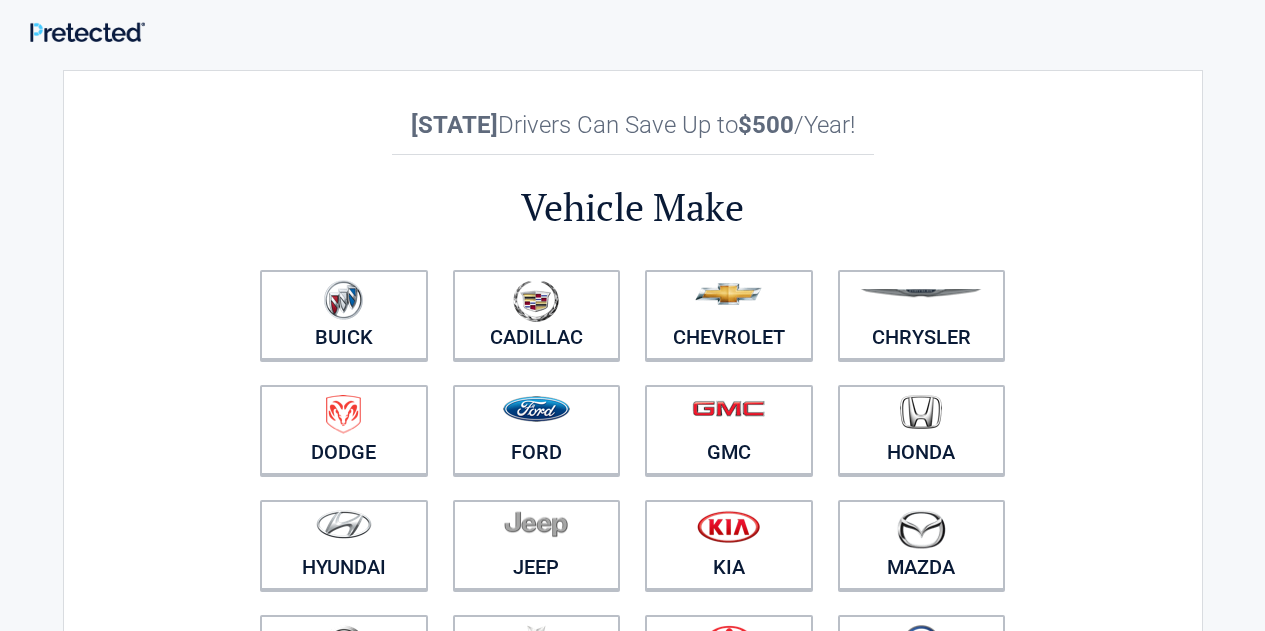 scroll, scrollTop: 0, scrollLeft: 0, axis: both 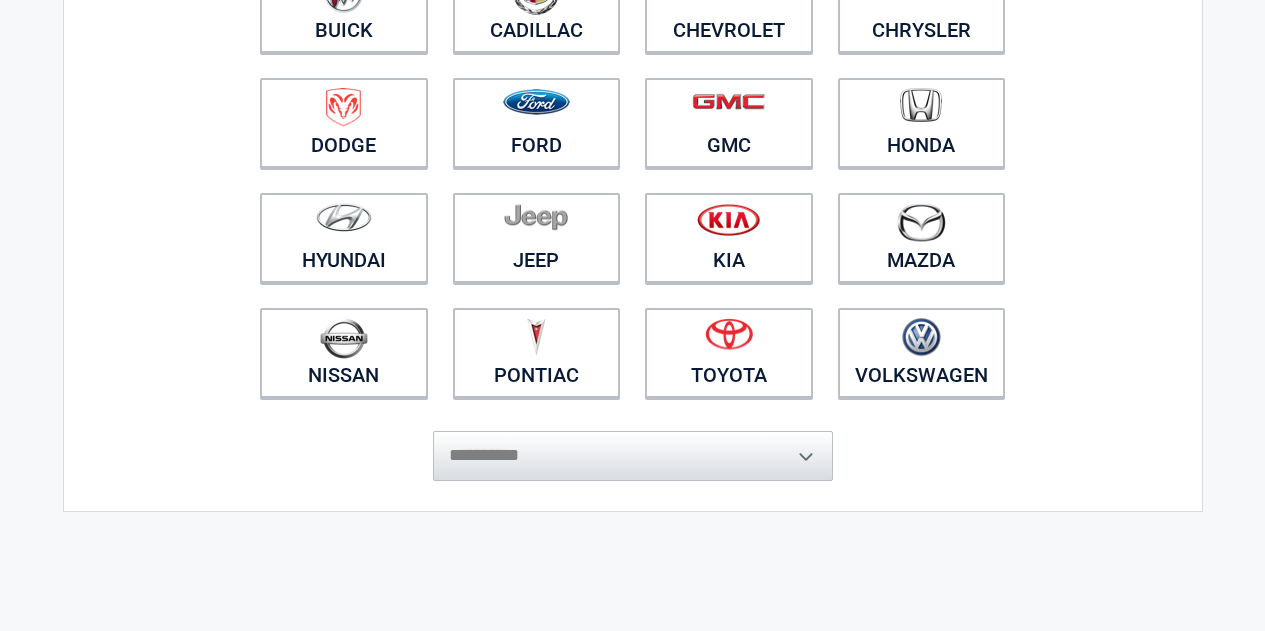 click on "**********" at bounding box center [633, 446] 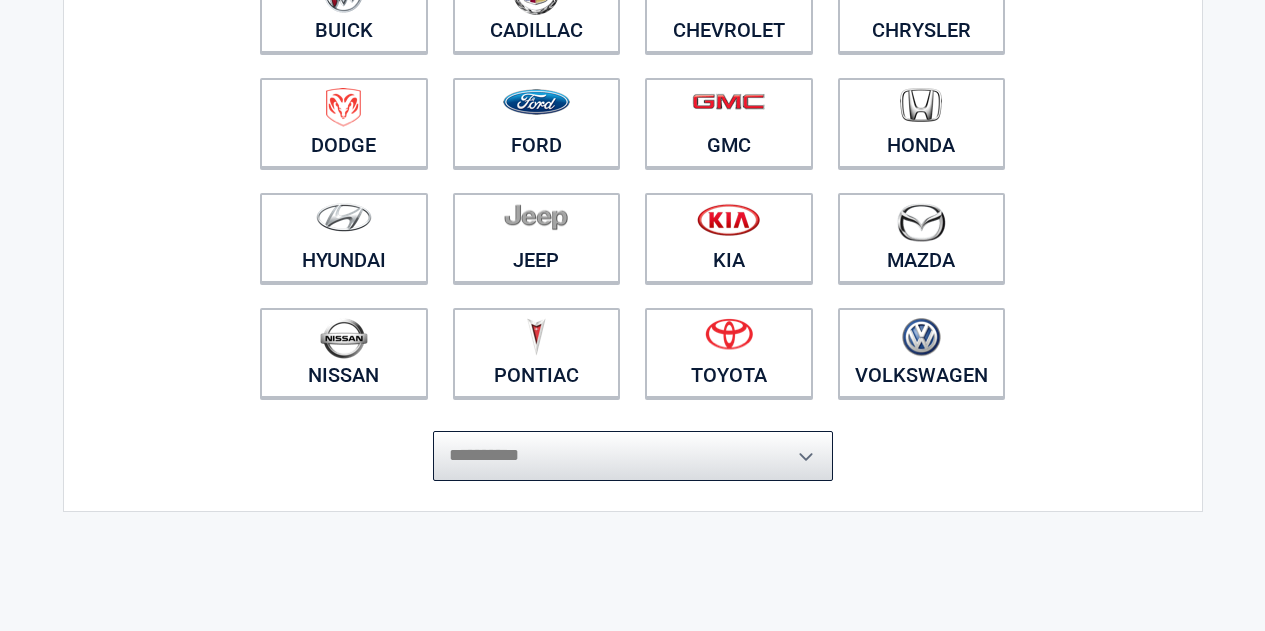 click on "**********" at bounding box center [633, 456] 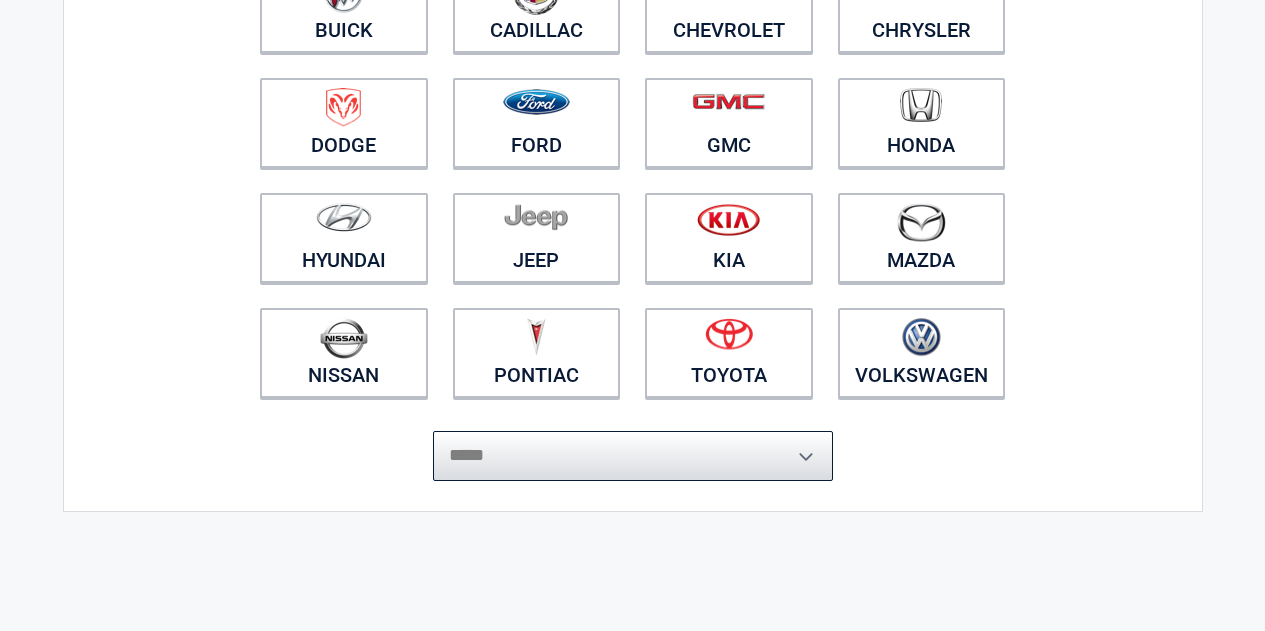 click on "**********" at bounding box center (633, 456) 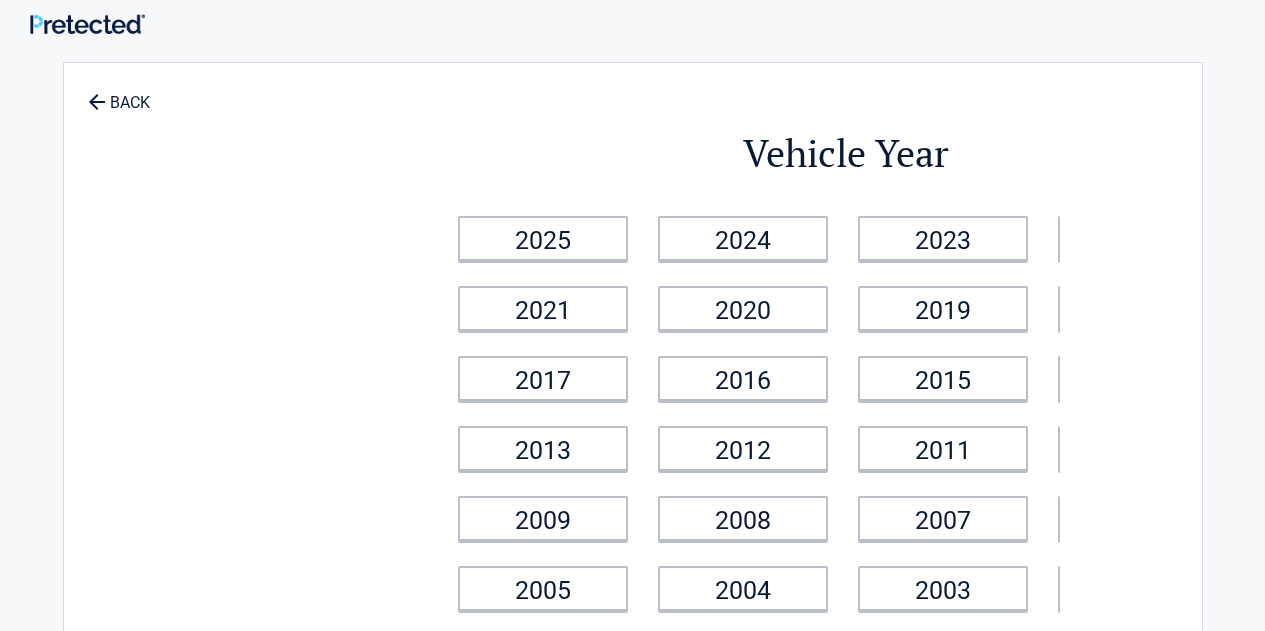 scroll, scrollTop: 0, scrollLeft: 0, axis: both 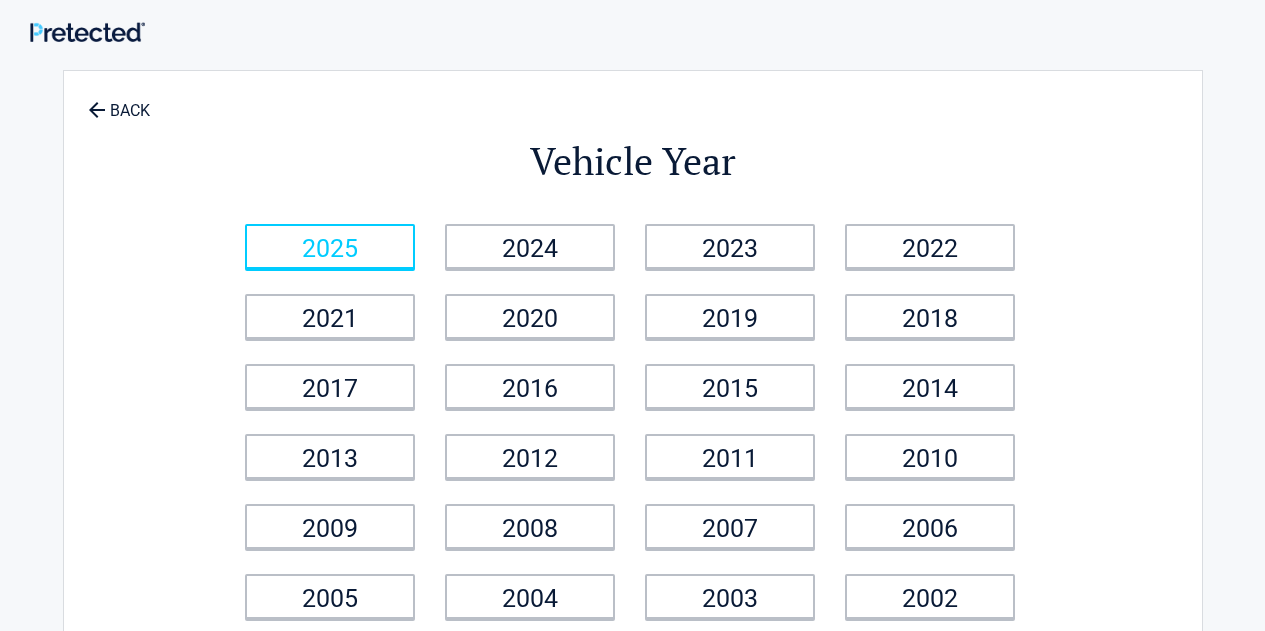 click on "2025" at bounding box center [330, 246] 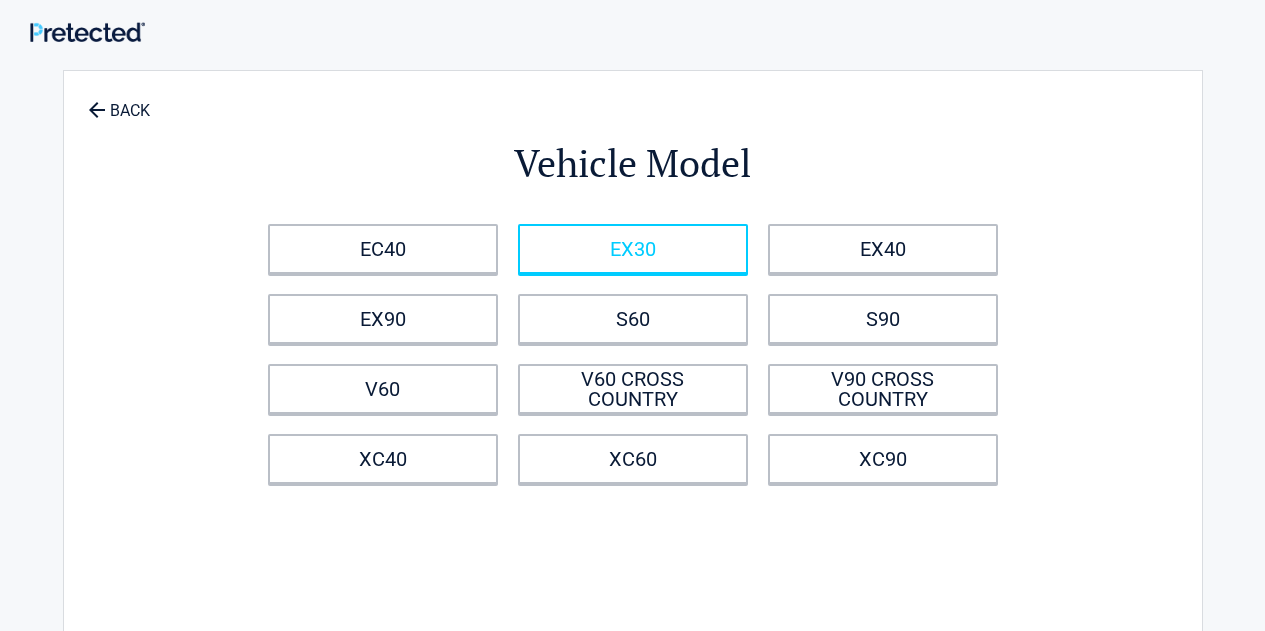 click on "EX30" at bounding box center [633, 249] 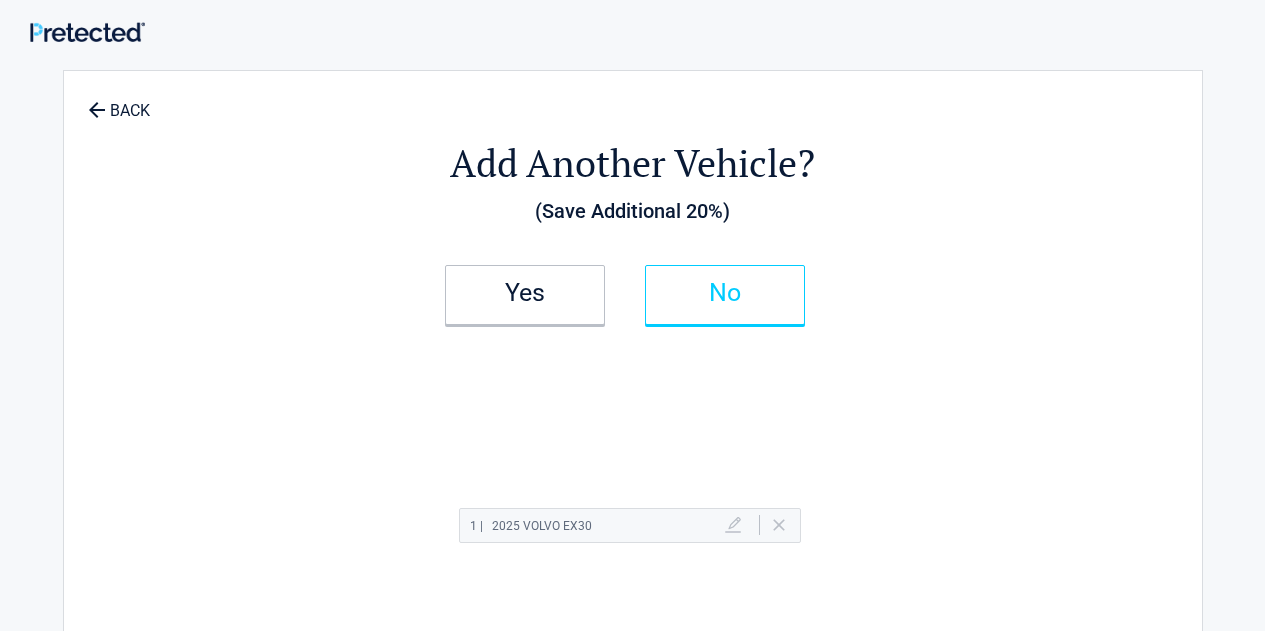 click on "No" at bounding box center [725, 295] 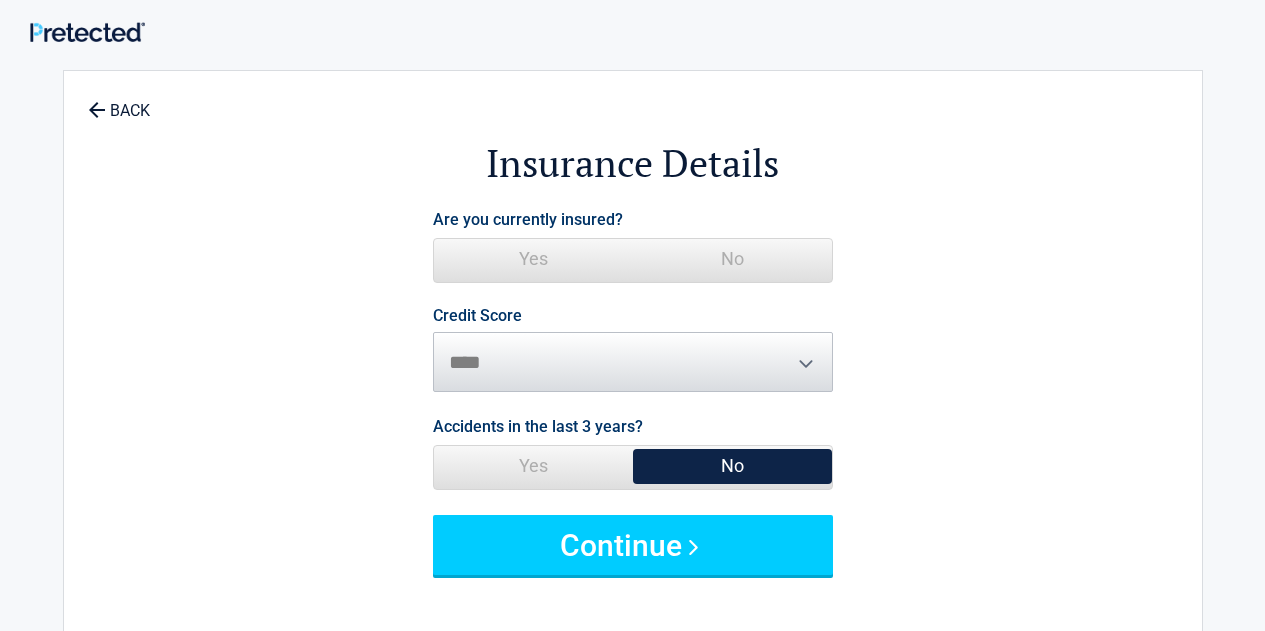 click on "Yes" at bounding box center (533, 259) 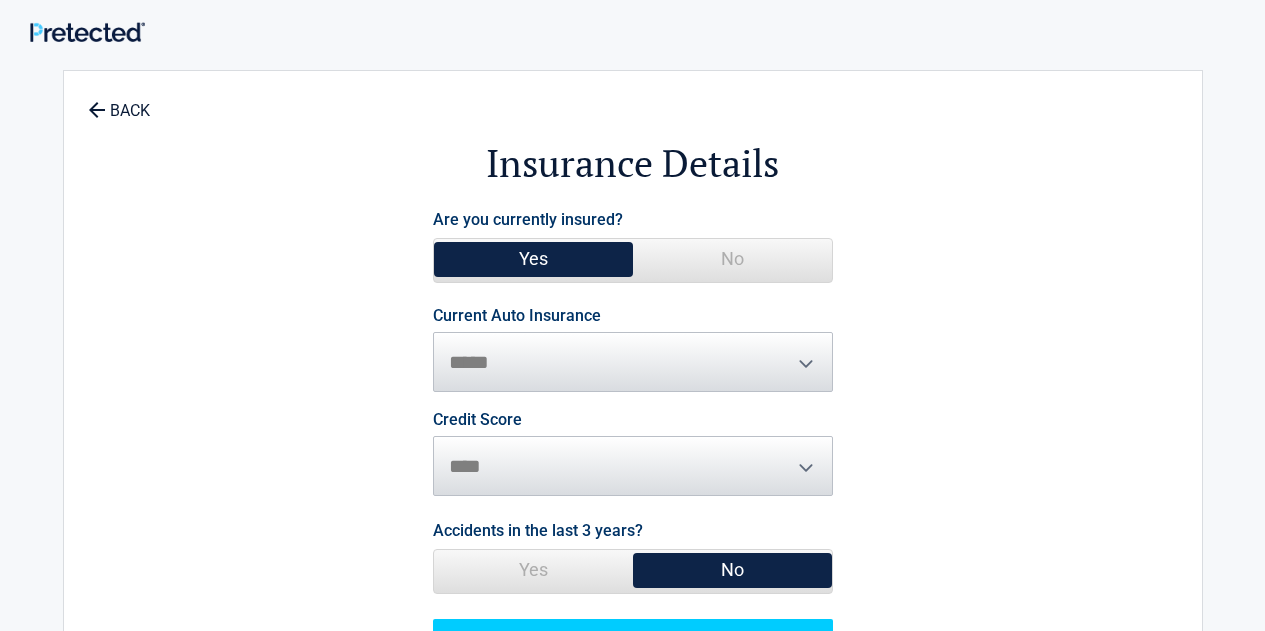 click on "**********" at bounding box center [633, 350] 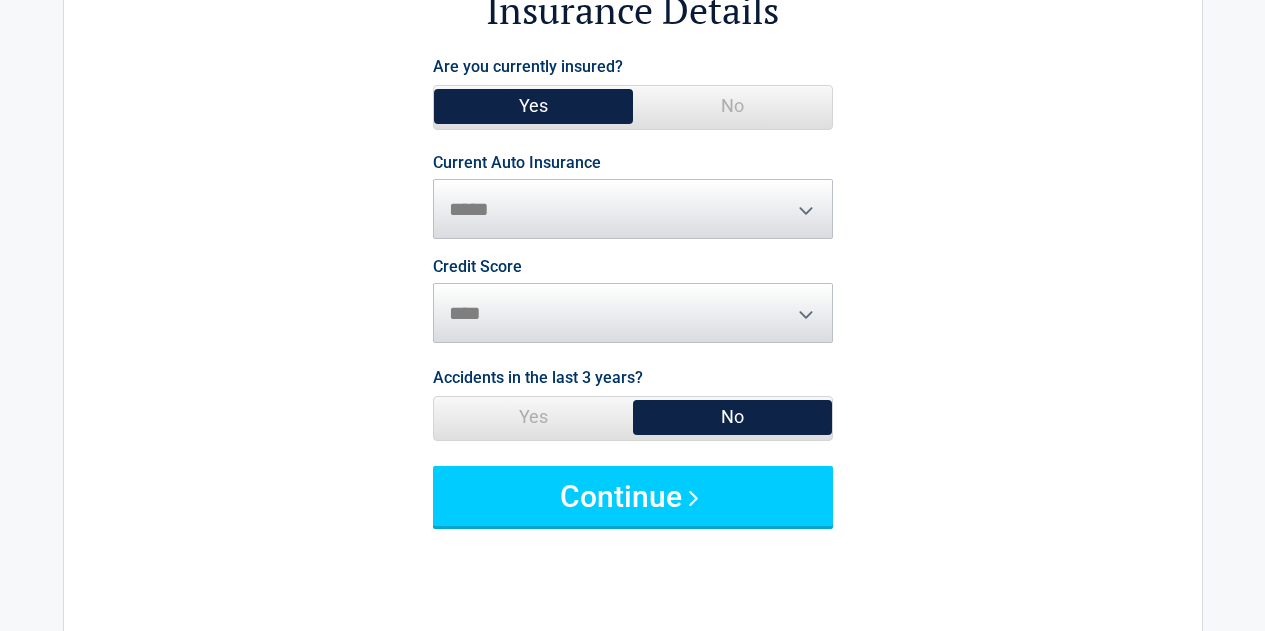 scroll, scrollTop: 180, scrollLeft: 0, axis: vertical 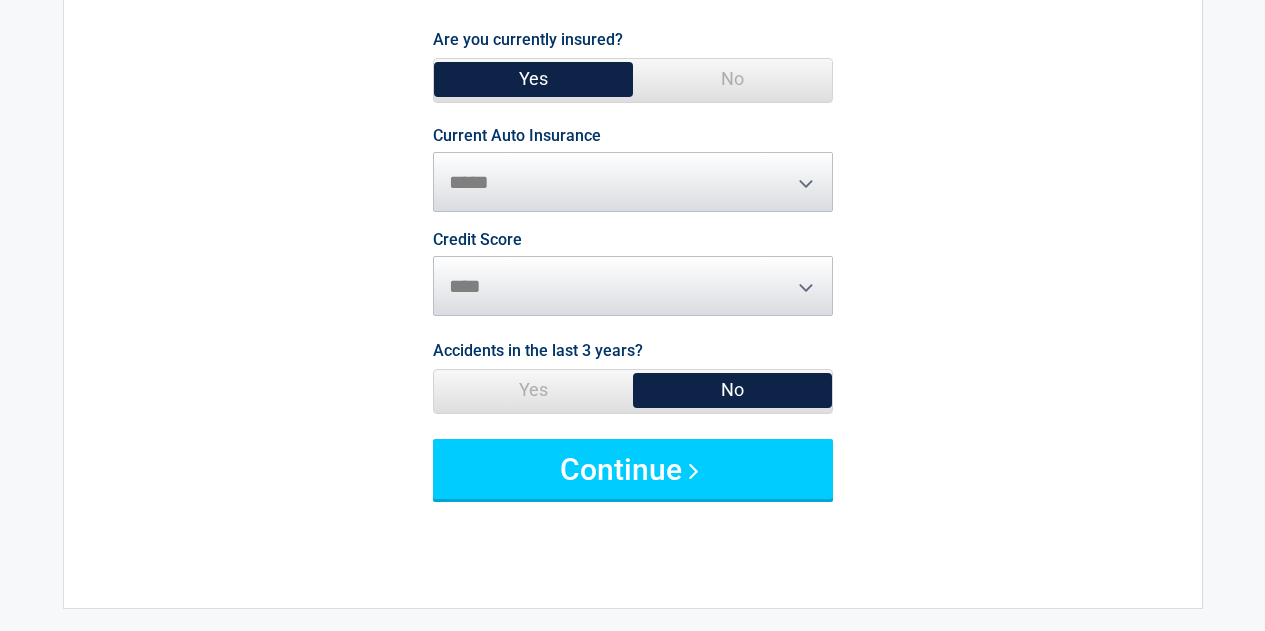 click on "Credit Score
*********
****
*******
****" at bounding box center (633, 274) 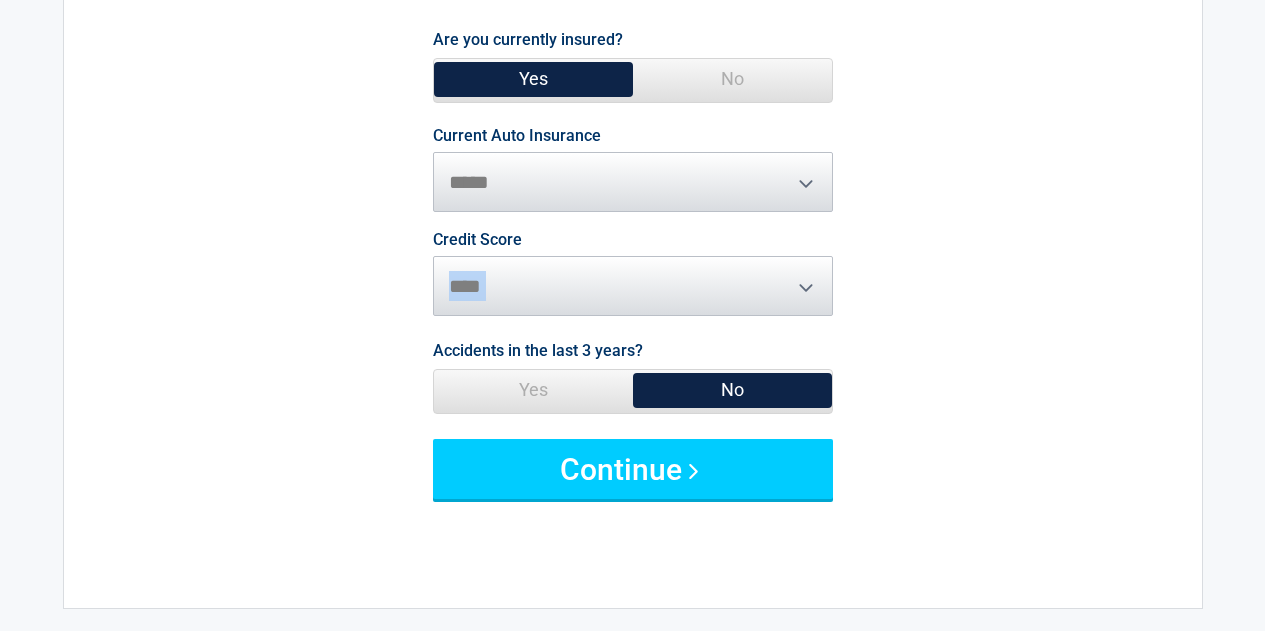 click on "Credit Score
*********
****
*******
****" at bounding box center [633, 274] 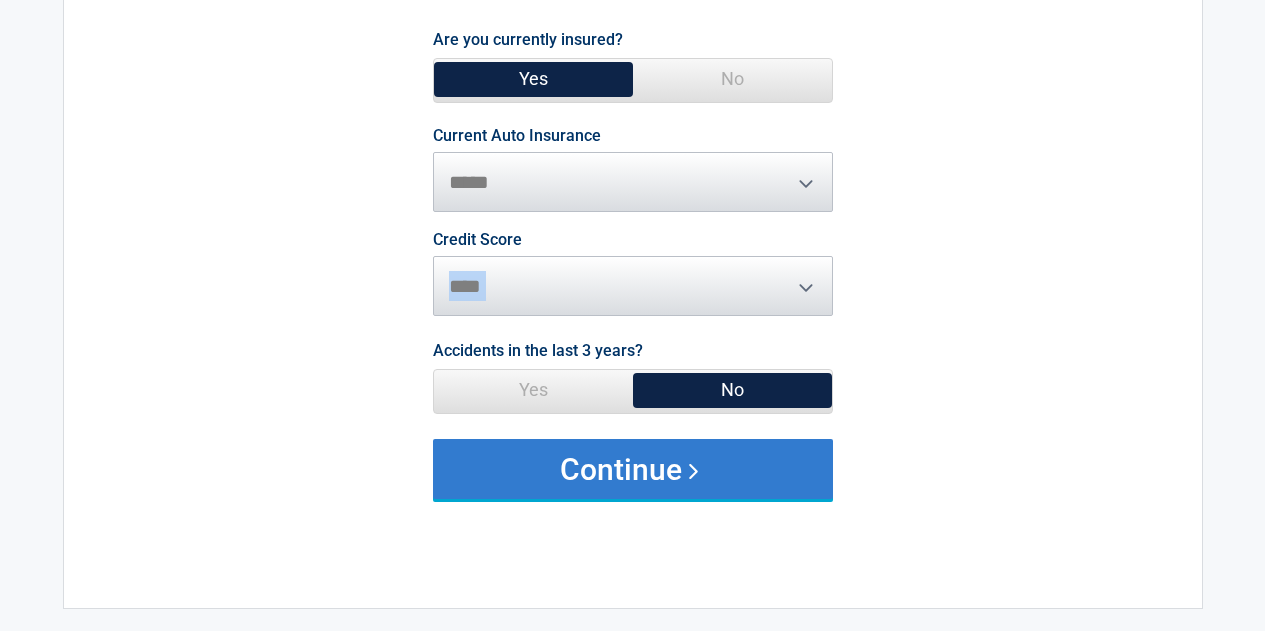 click on "Continue" at bounding box center [633, 469] 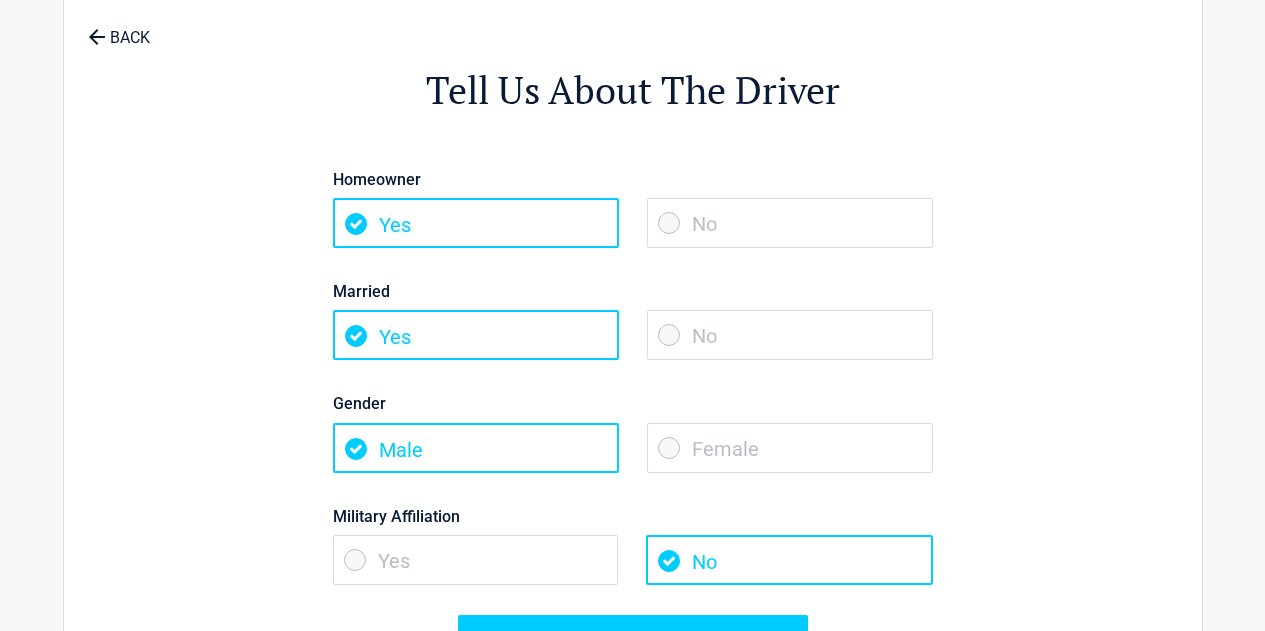 scroll, scrollTop: 60, scrollLeft: 0, axis: vertical 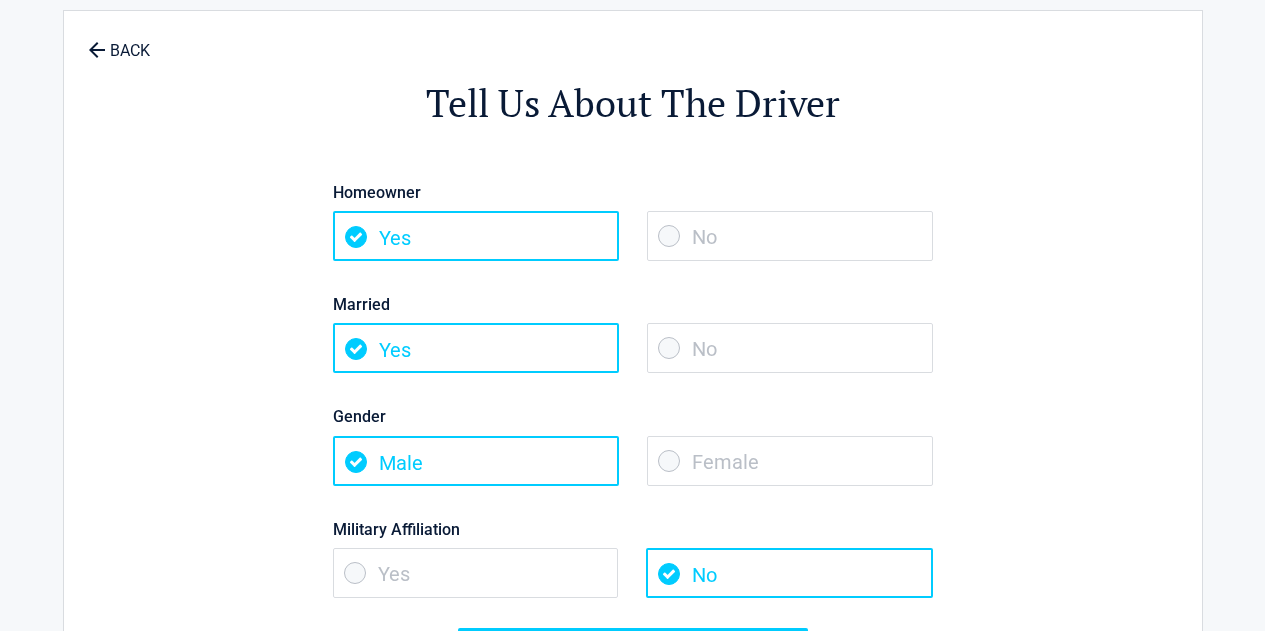 click on "No" at bounding box center [790, 236] 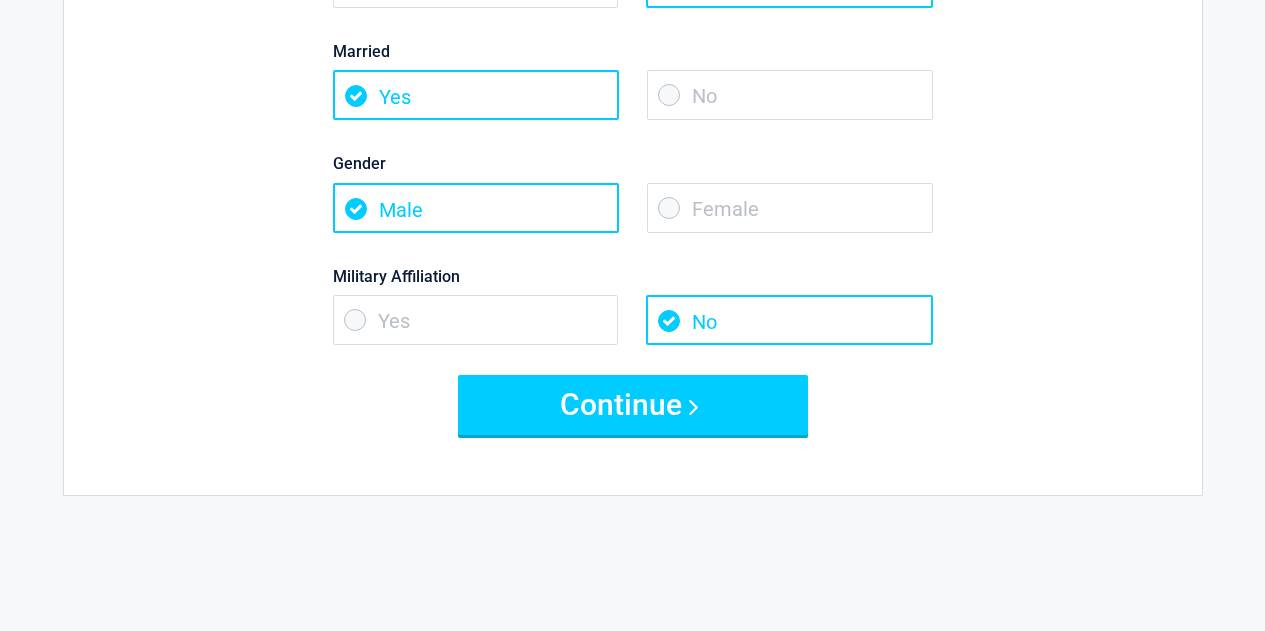 scroll, scrollTop: 320, scrollLeft: 0, axis: vertical 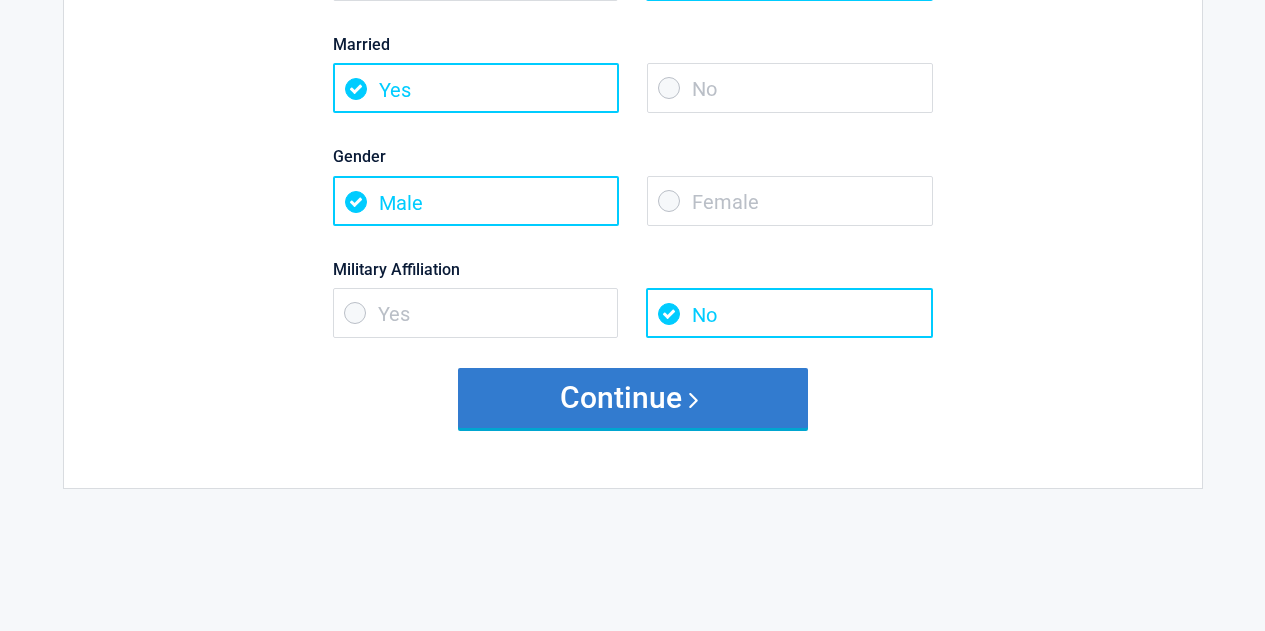 click on "Continue" at bounding box center [633, 398] 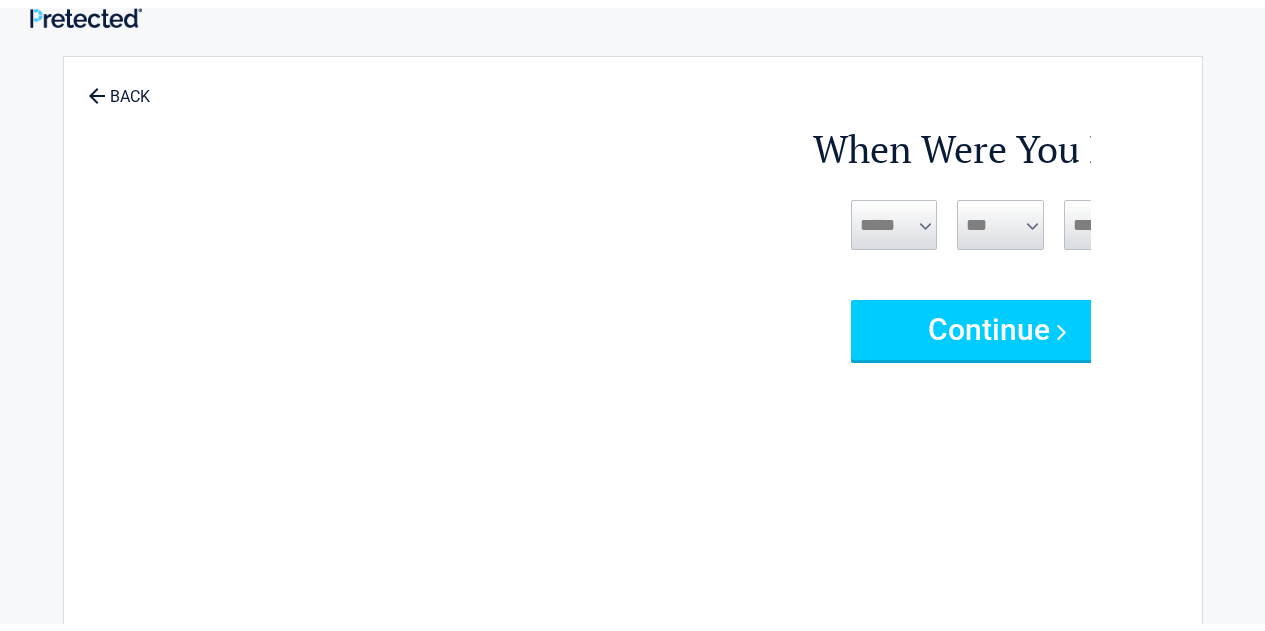 scroll, scrollTop: 0, scrollLeft: 0, axis: both 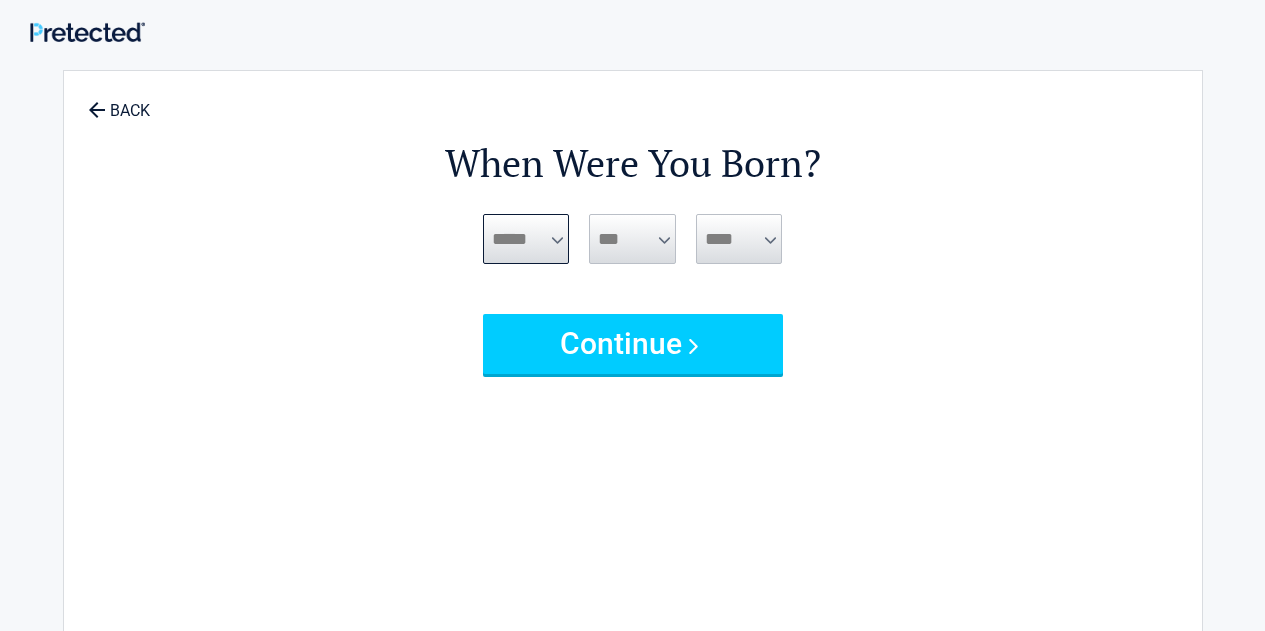 click on "*****
***
***
***
***
***
***
***
***
***
***
***
***" at bounding box center (526, 239) 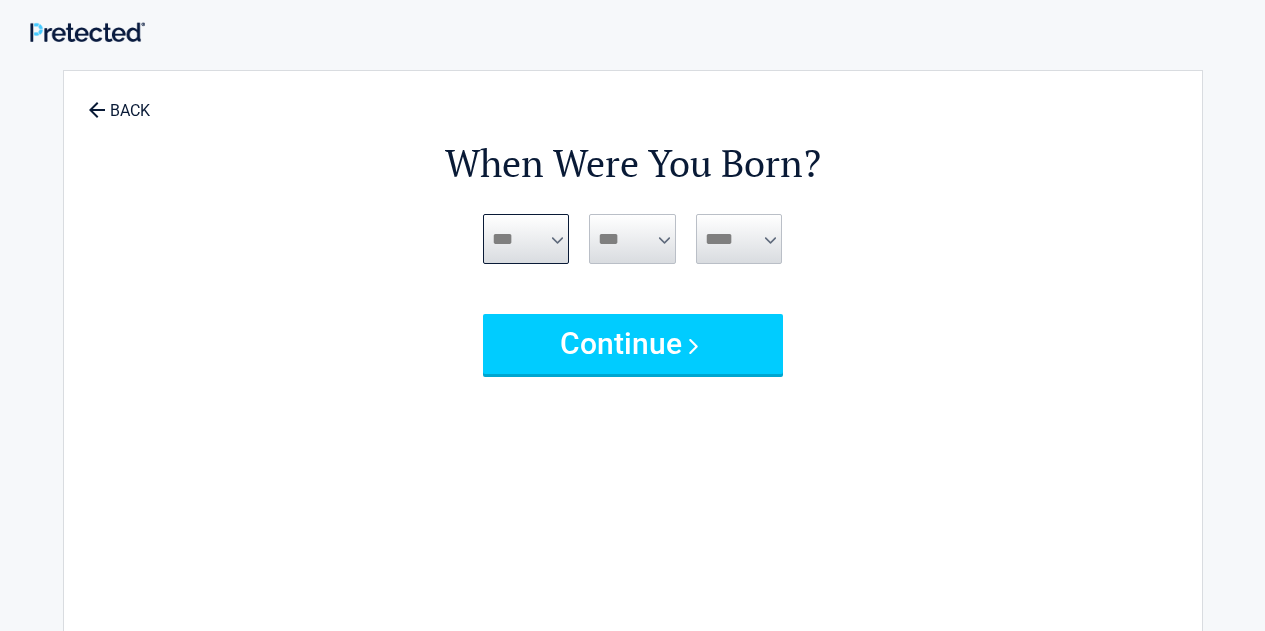 click on "*****
***
***
***
***
***
***
***
***
***
***
***
***" at bounding box center (526, 239) 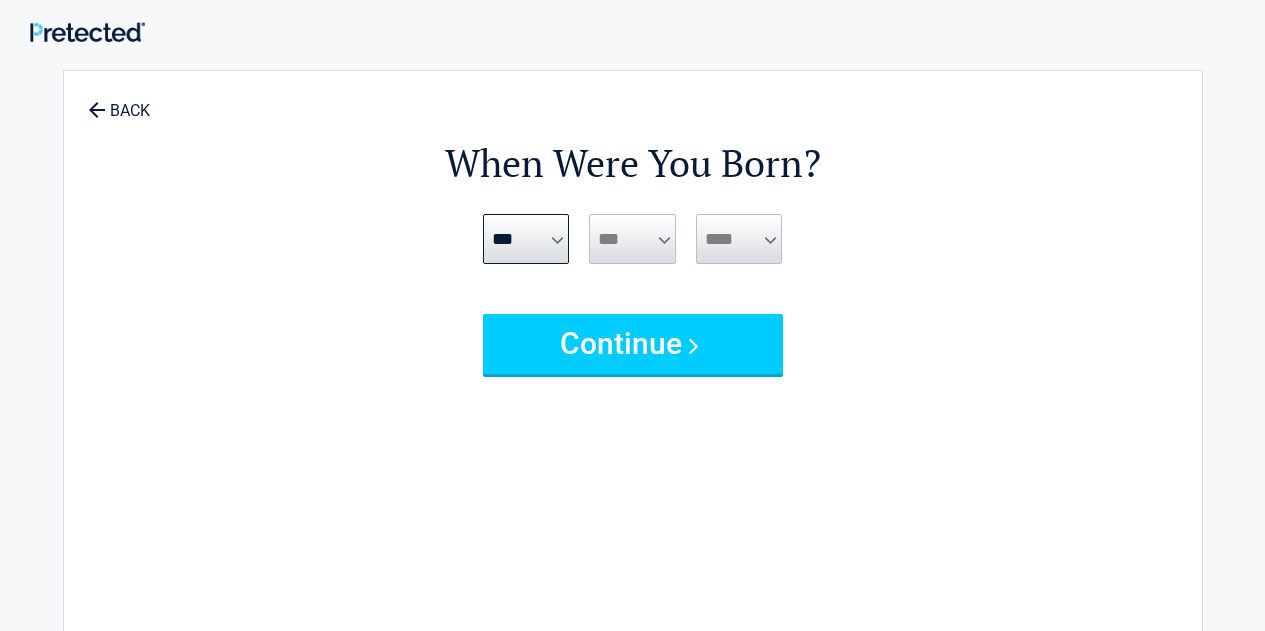 click on "*** * * * * * * * * * ** ** ** ** ** ** ** ** ** ** ** ** ** ** ** ** ** ** ** ** ** **" at bounding box center [632, 239] 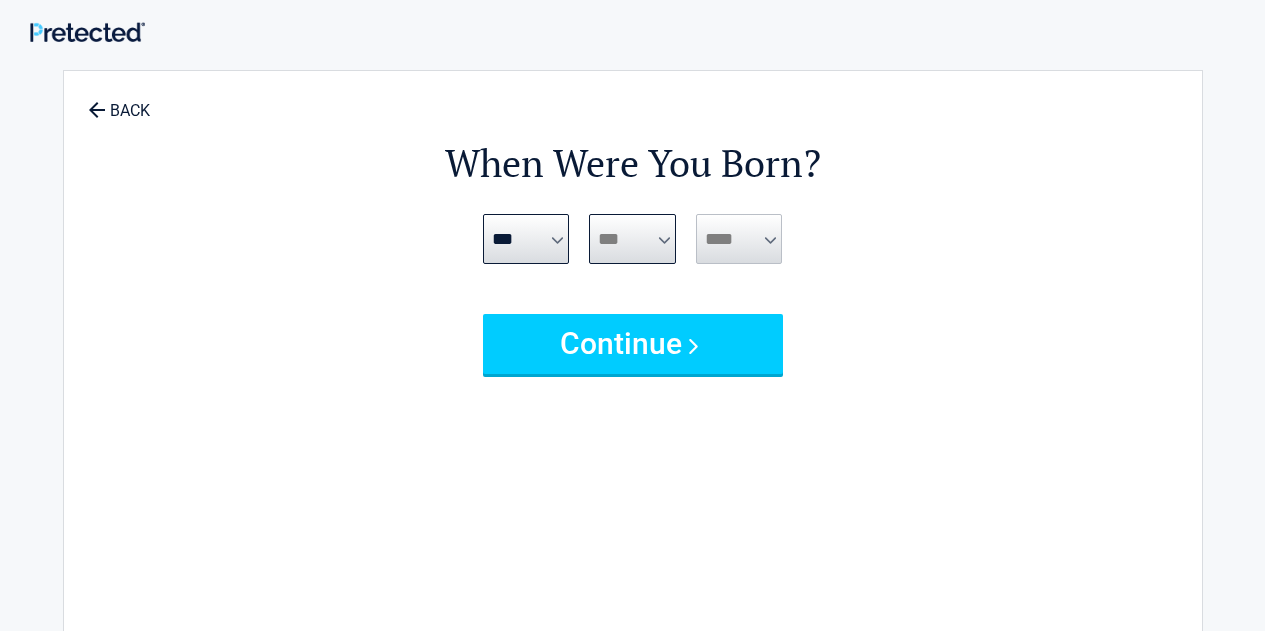 click on "*** * * * * * * * * * ** ** ** ** ** ** ** ** ** ** ** ** ** ** ** ** ** ** ** ** ** **" at bounding box center (632, 239) 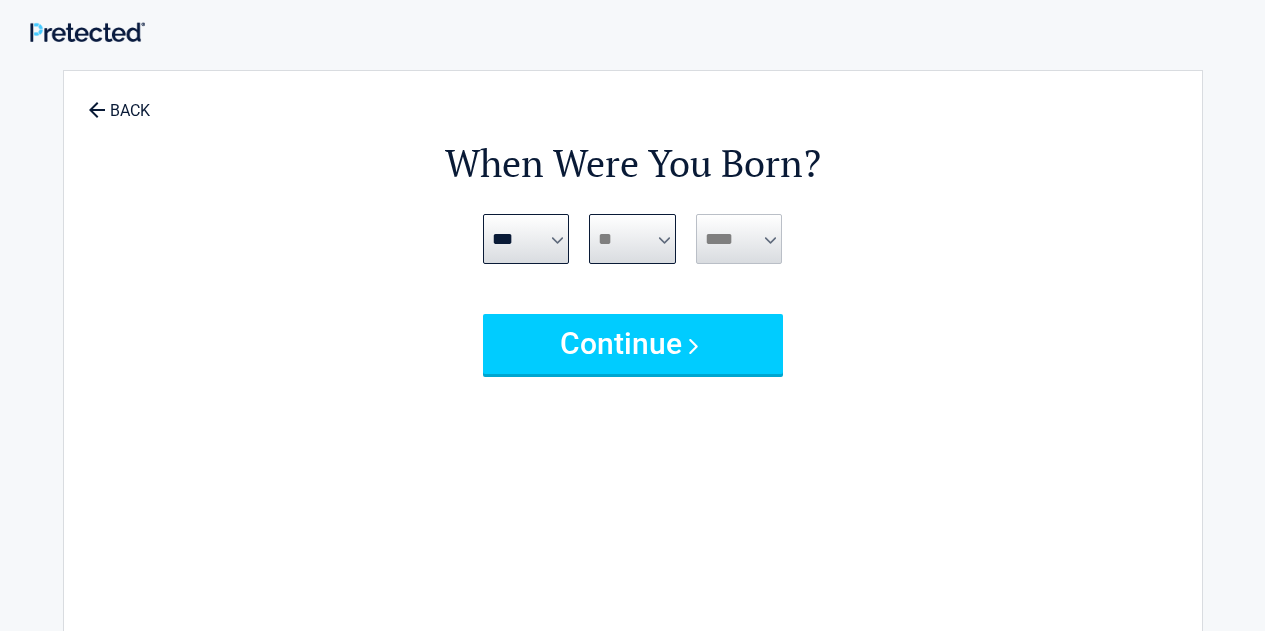 click on "*** * * * * * * * * * ** ** ** ** ** ** ** ** ** ** ** ** ** ** ** ** ** ** ** ** ** **" at bounding box center [632, 239] 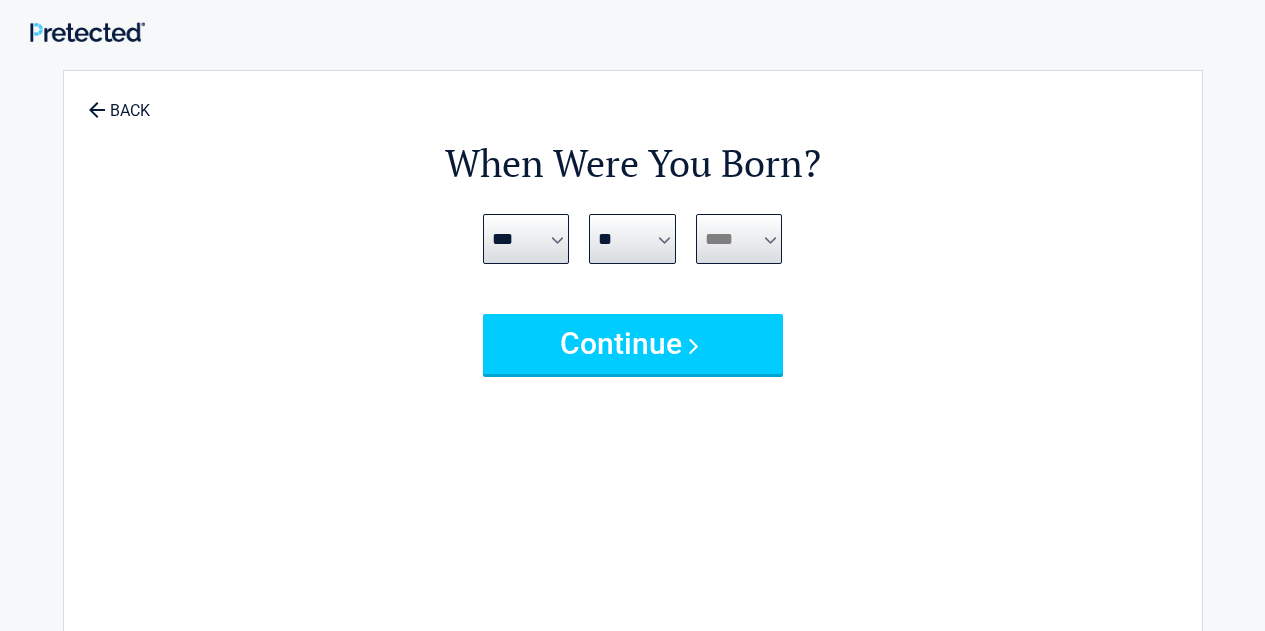 click on "****
****
****
****
****
****
****
****
****
****
****
****
****
****
****
****
****
****
****
****
****
****
****
****
****
****
****
****
****
****
****
****
****
****
****
****
****
****
****
****
****
****
****
****
****
****
****
****
****
****
****
****
****
****
****
****
****
****
****
****
****
****
****
****" at bounding box center [739, 239] 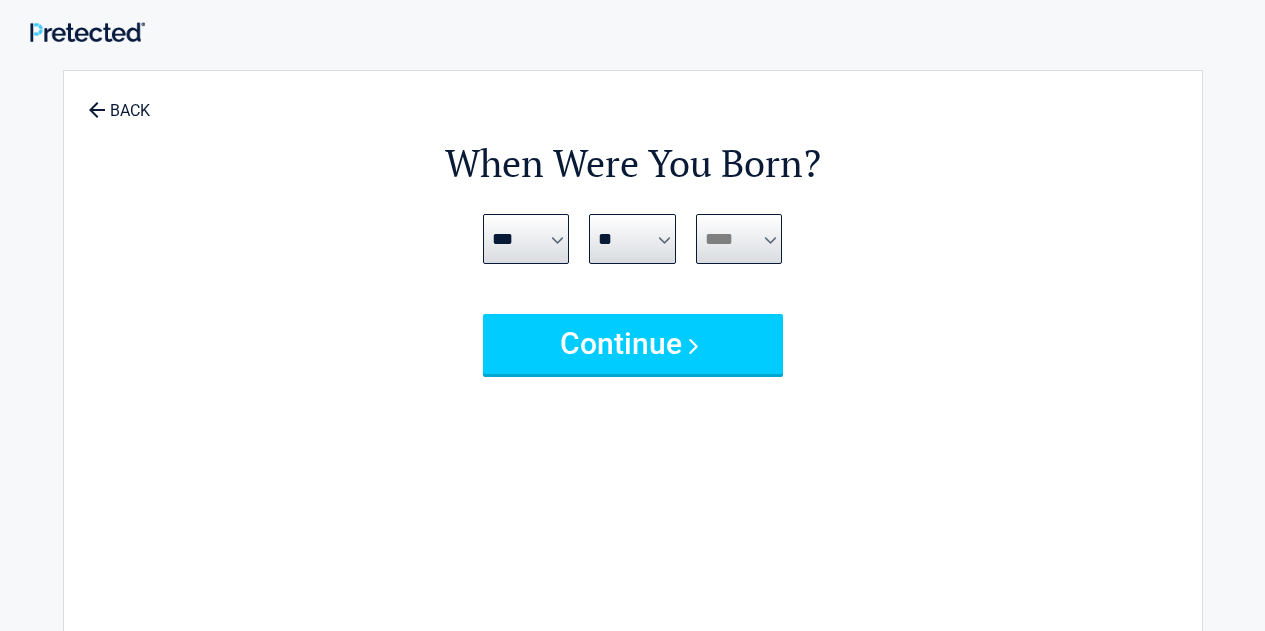 select on "****" 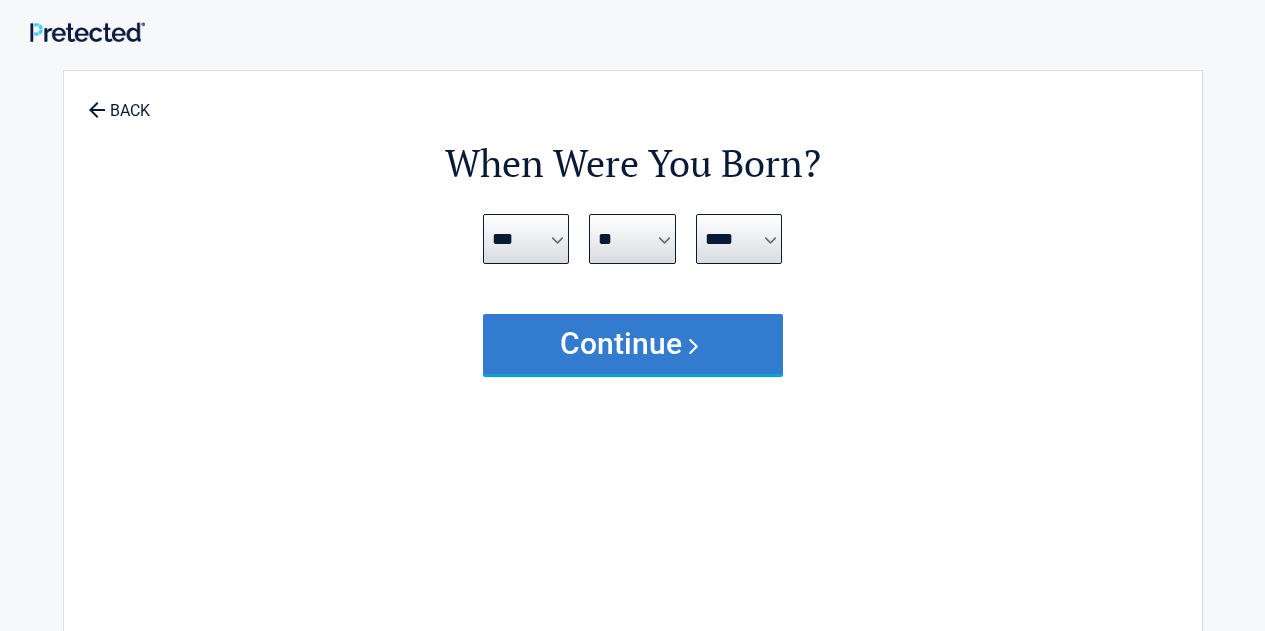 click on "Continue" at bounding box center [633, 344] 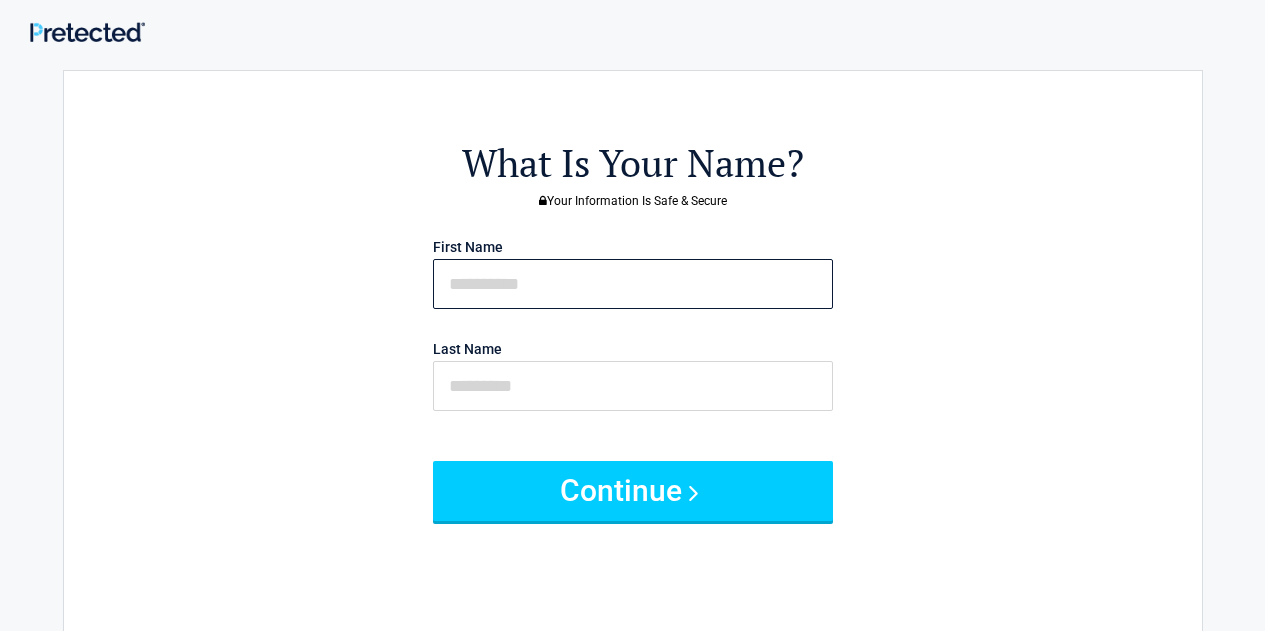 click at bounding box center [633, 284] 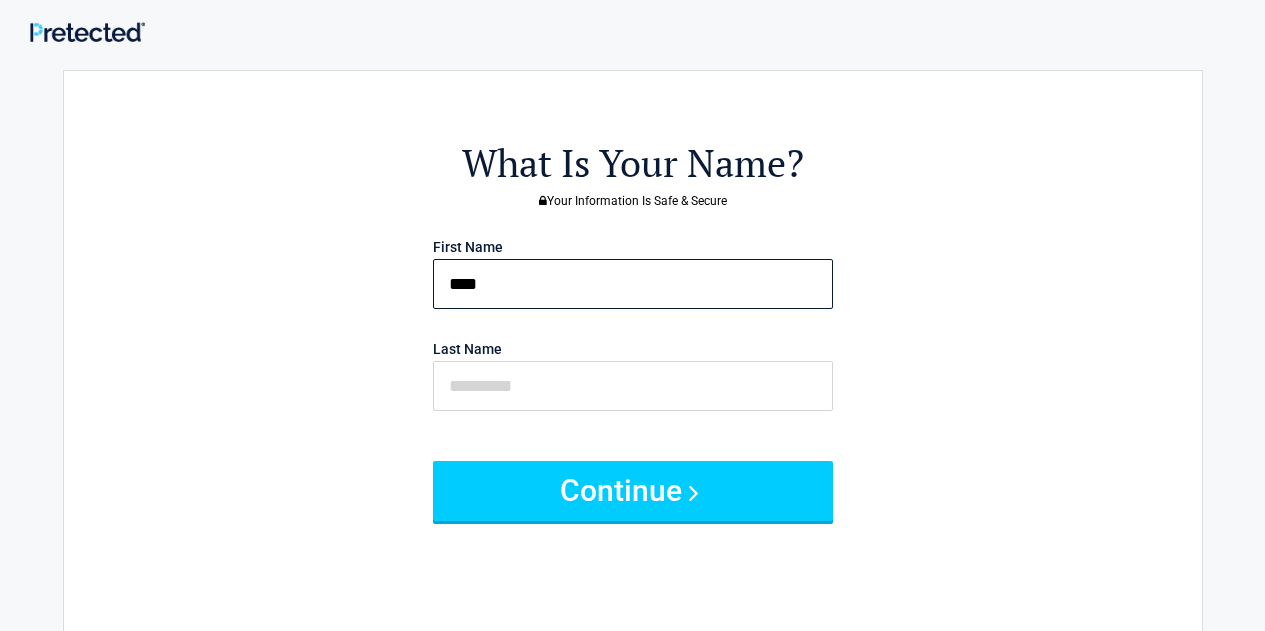 type on "****" 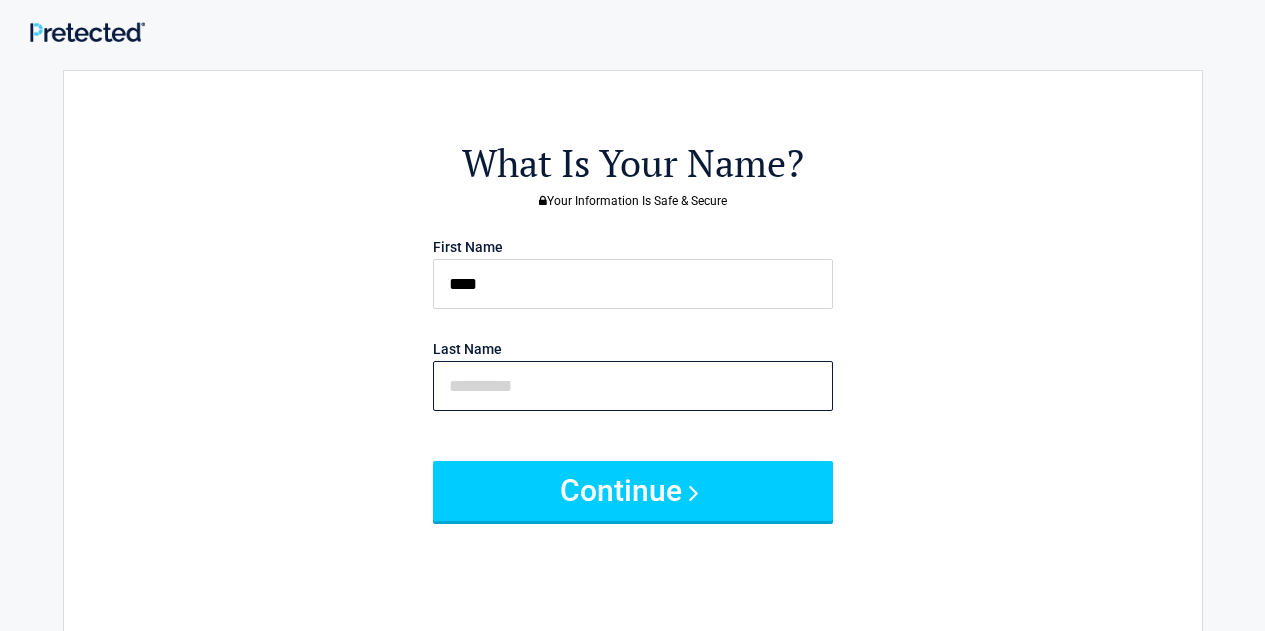 click at bounding box center [633, 386] 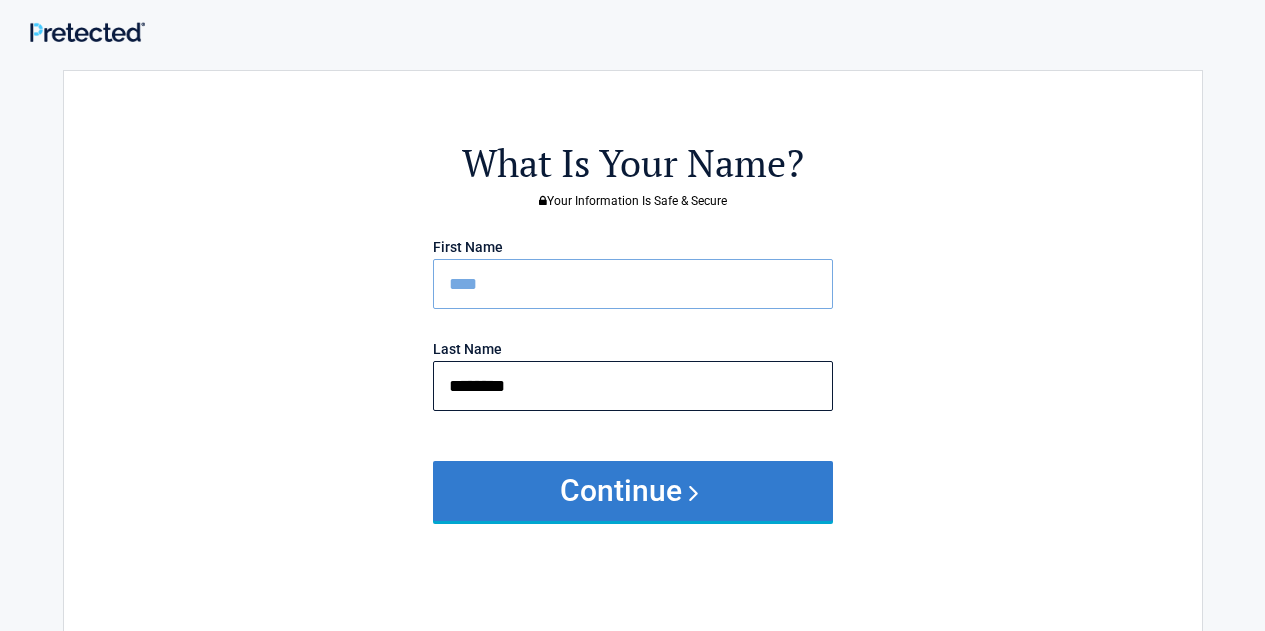 type on "********" 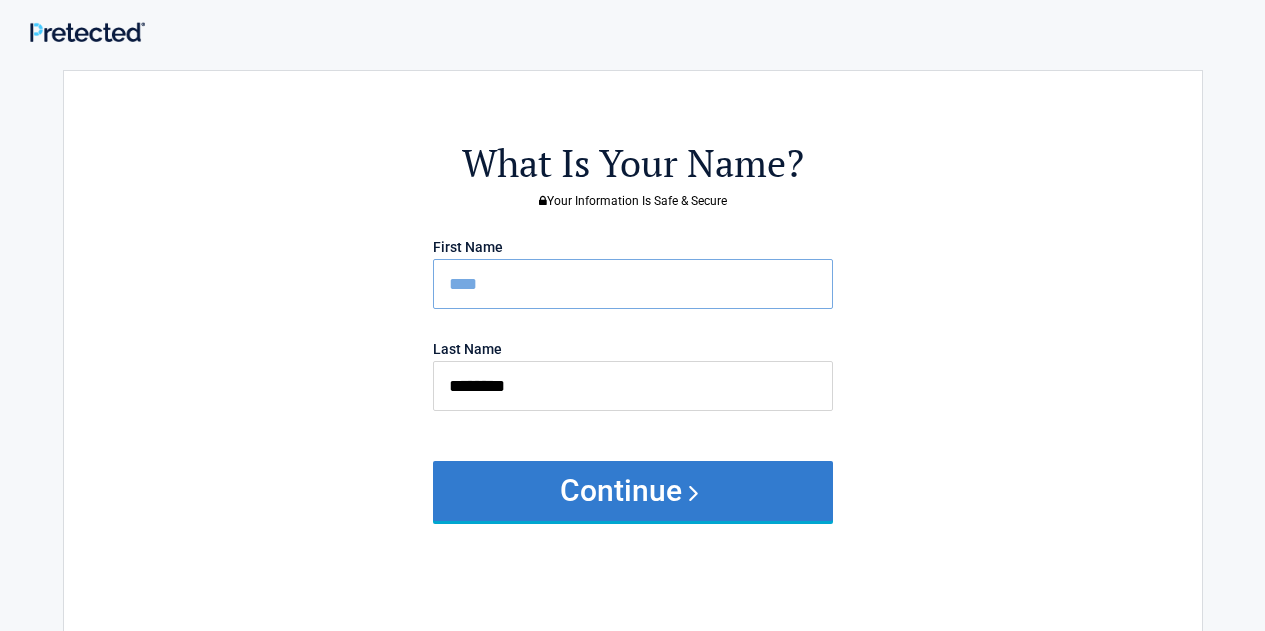 click on "Continue" at bounding box center (633, 491) 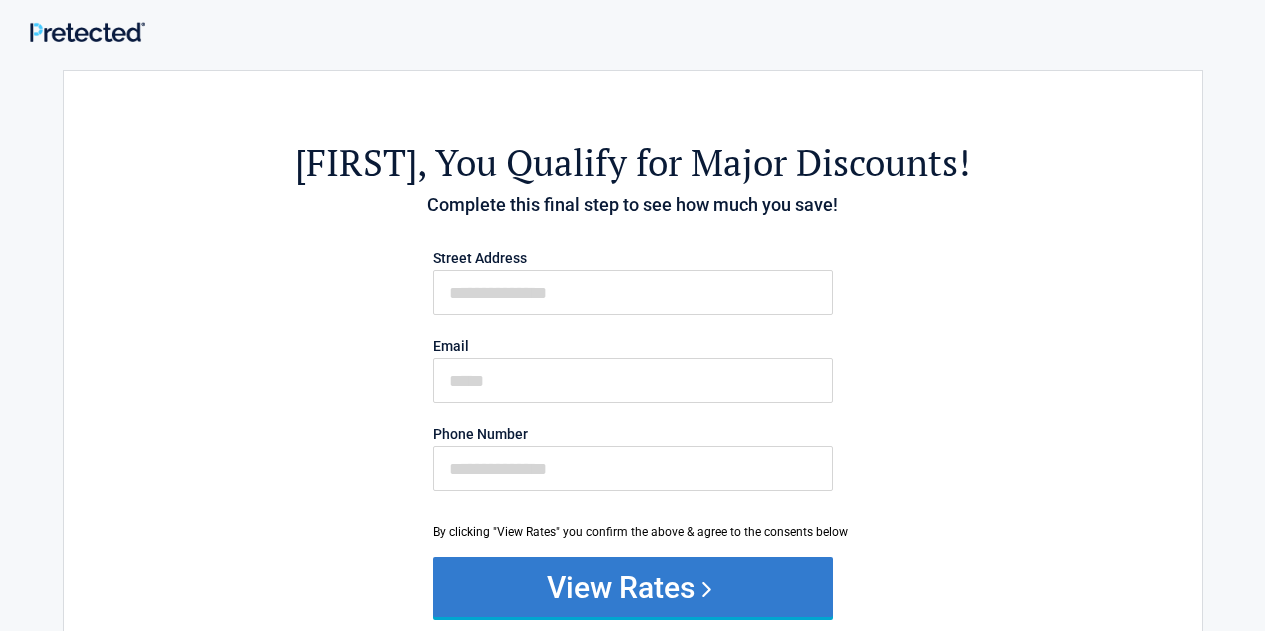 click on "View Rates" at bounding box center [633, 587] 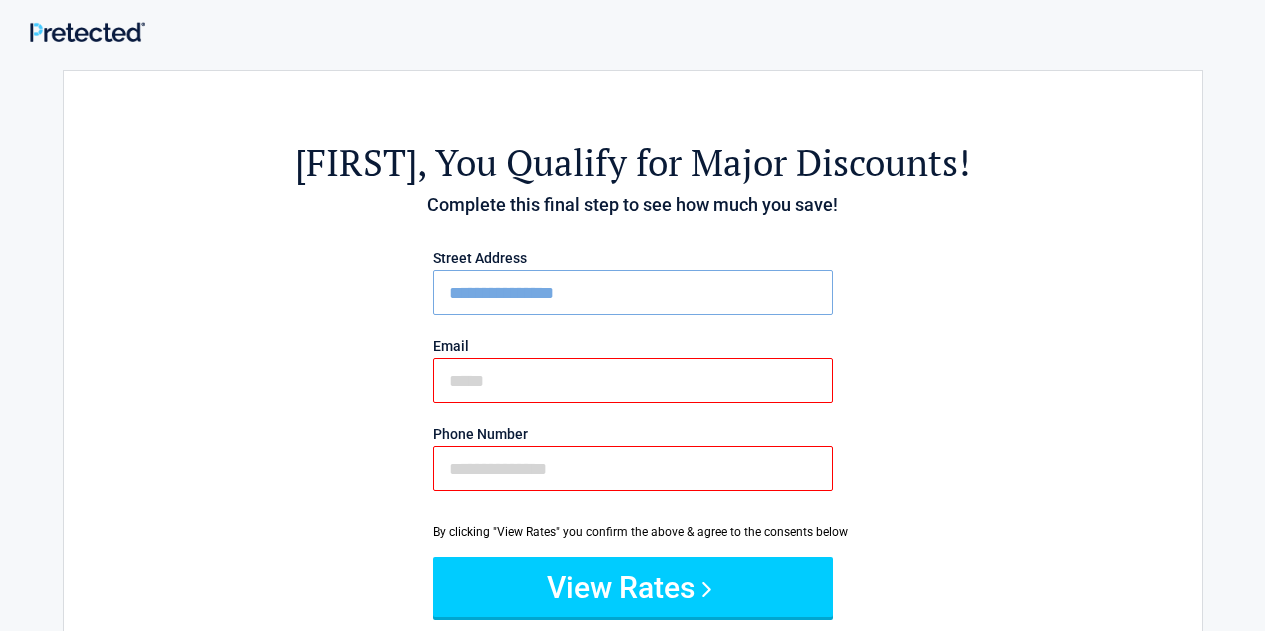 type on "**********" 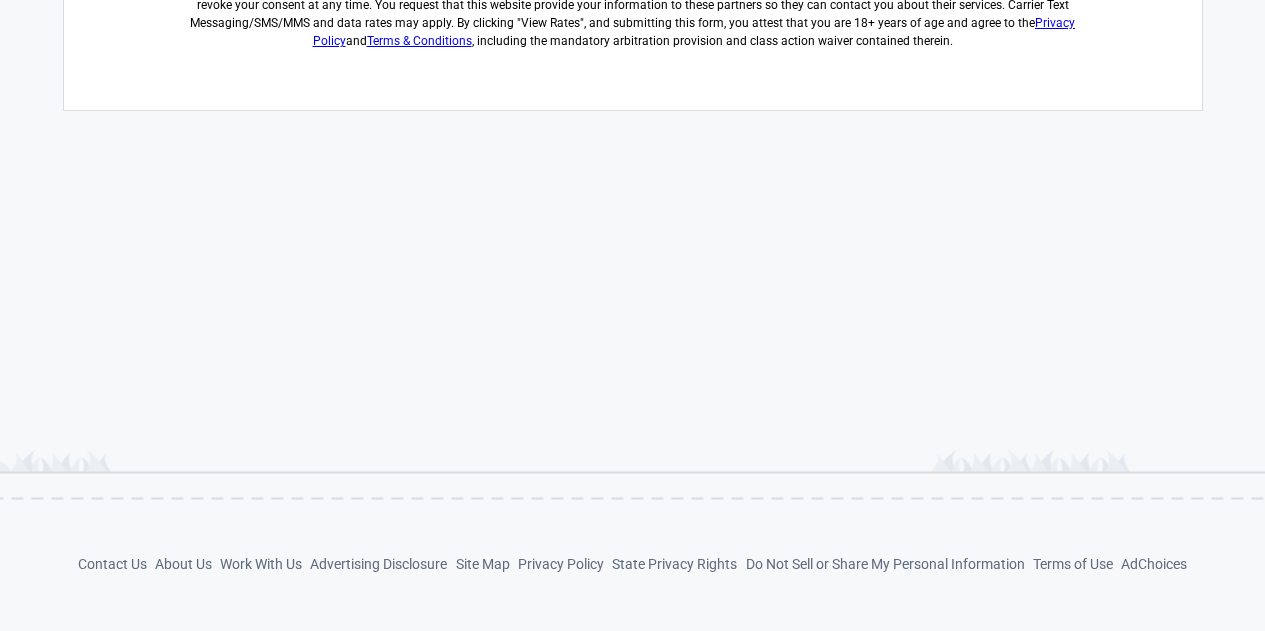 scroll, scrollTop: 13, scrollLeft: 0, axis: vertical 